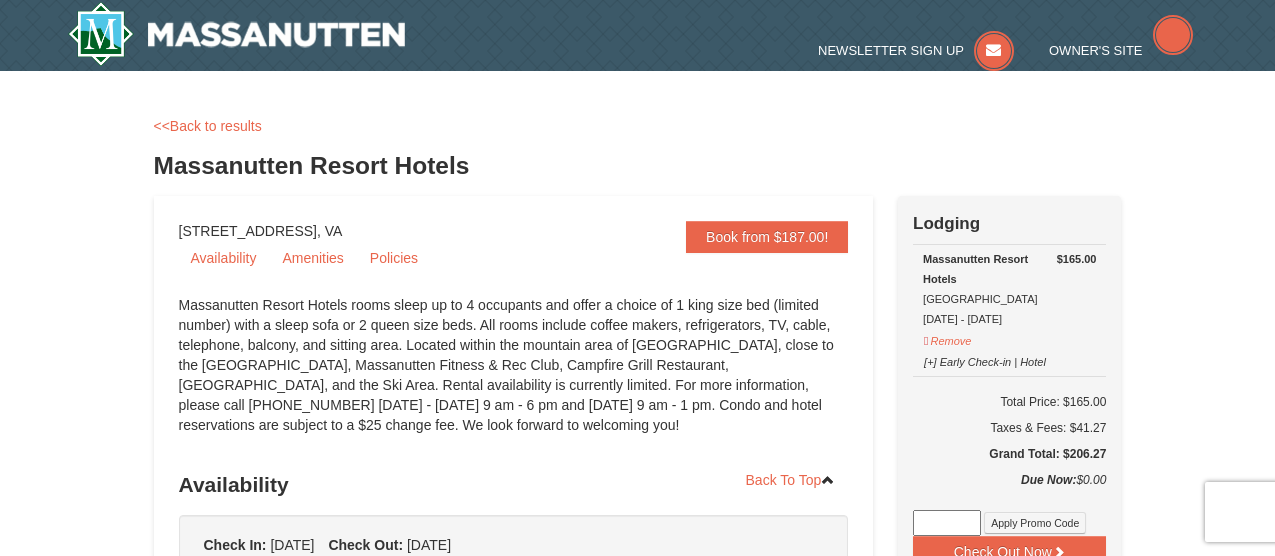 scroll, scrollTop: 0, scrollLeft: 0, axis: both 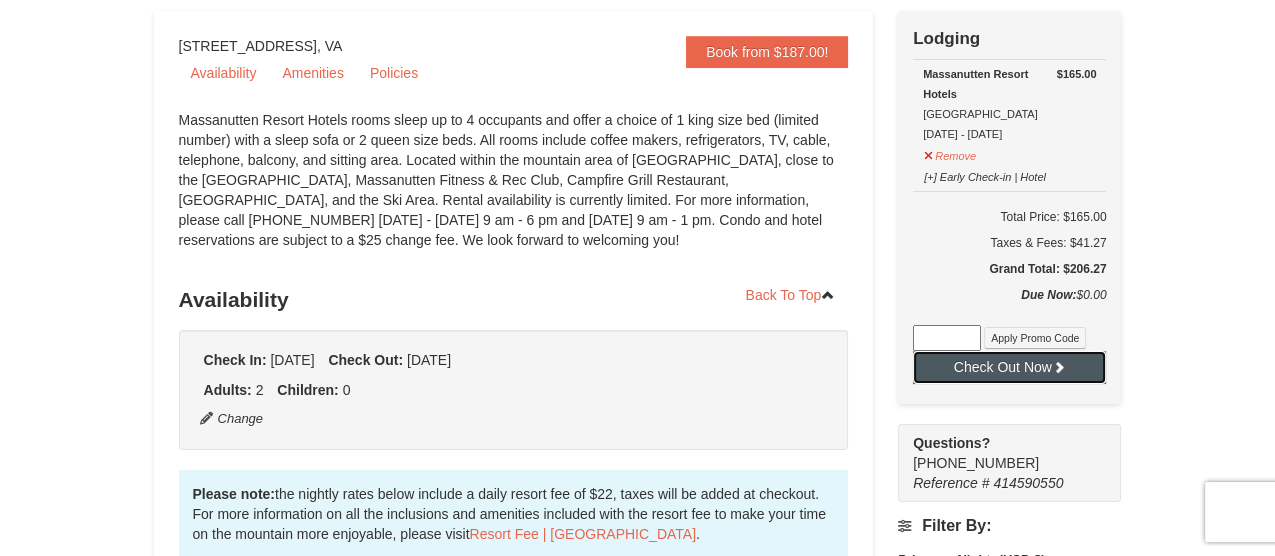 click on "Check Out Now" at bounding box center [1009, 367] 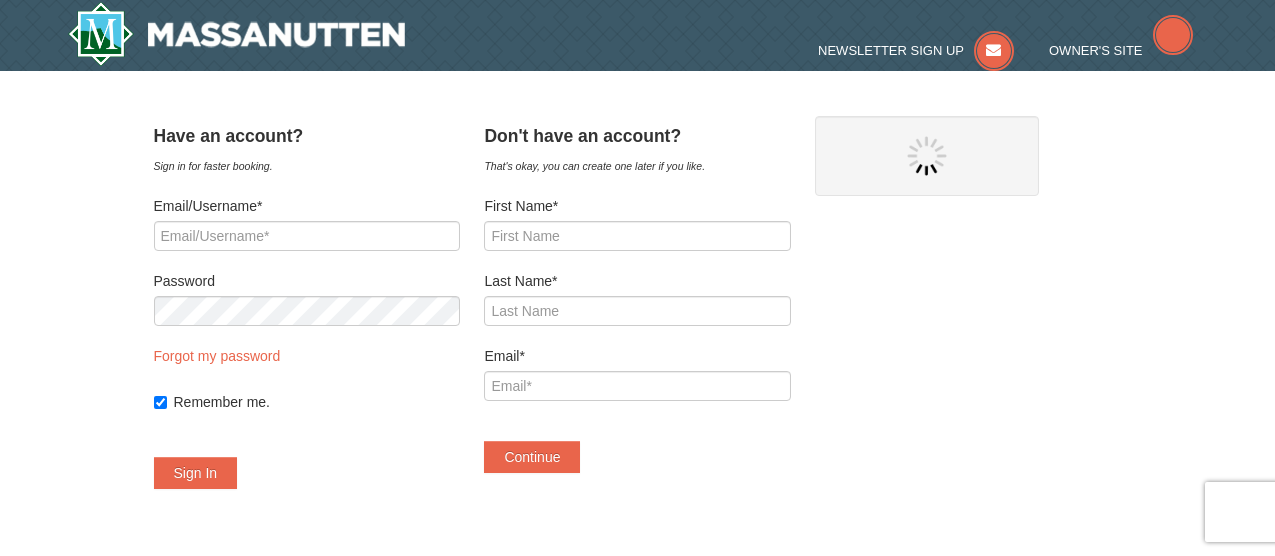 scroll, scrollTop: 0, scrollLeft: 0, axis: both 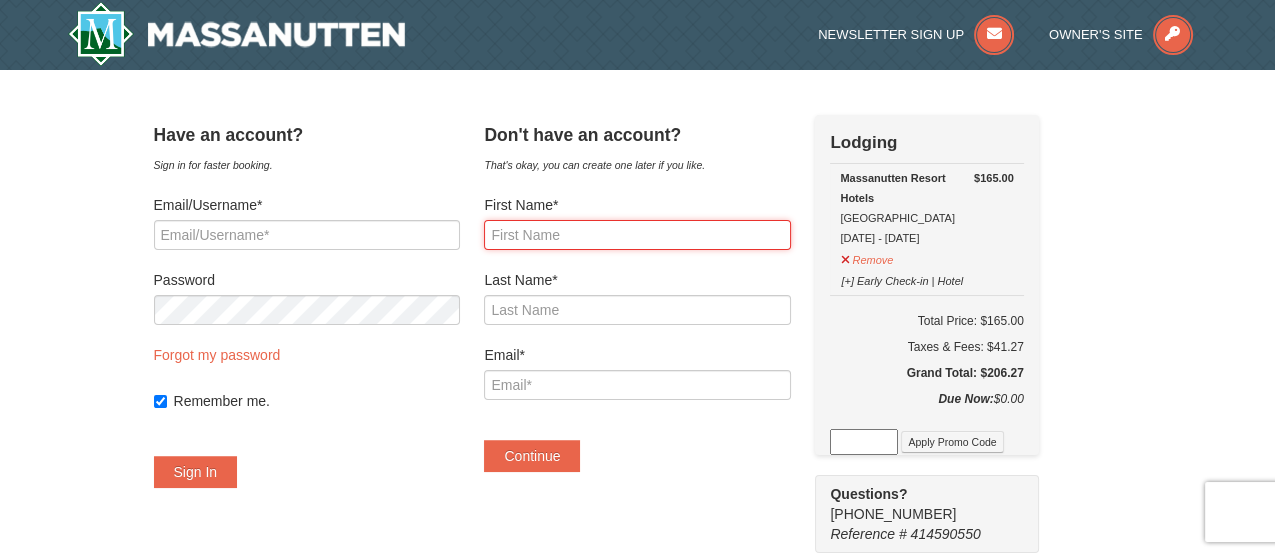click on "First Name*" at bounding box center [637, 235] 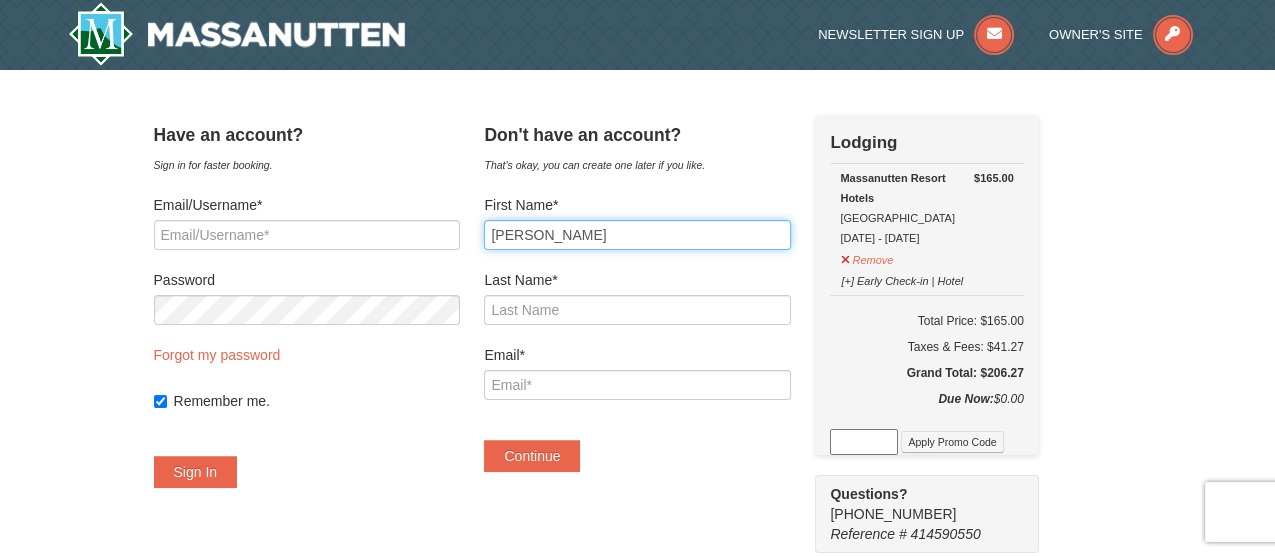 type on "[PERSON_NAME]" 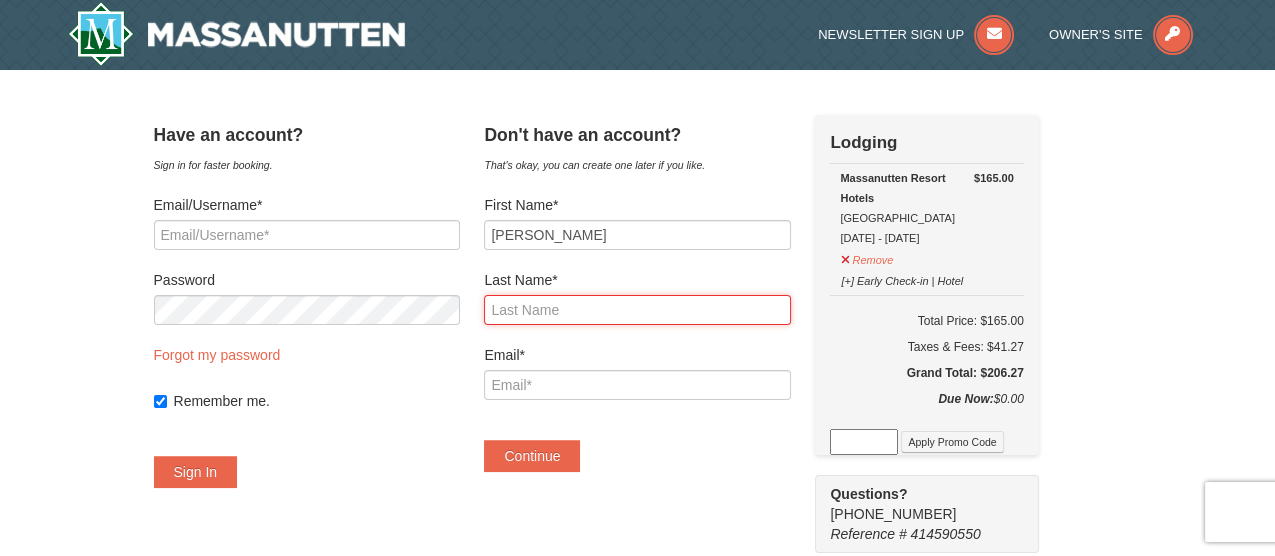 type on "e" 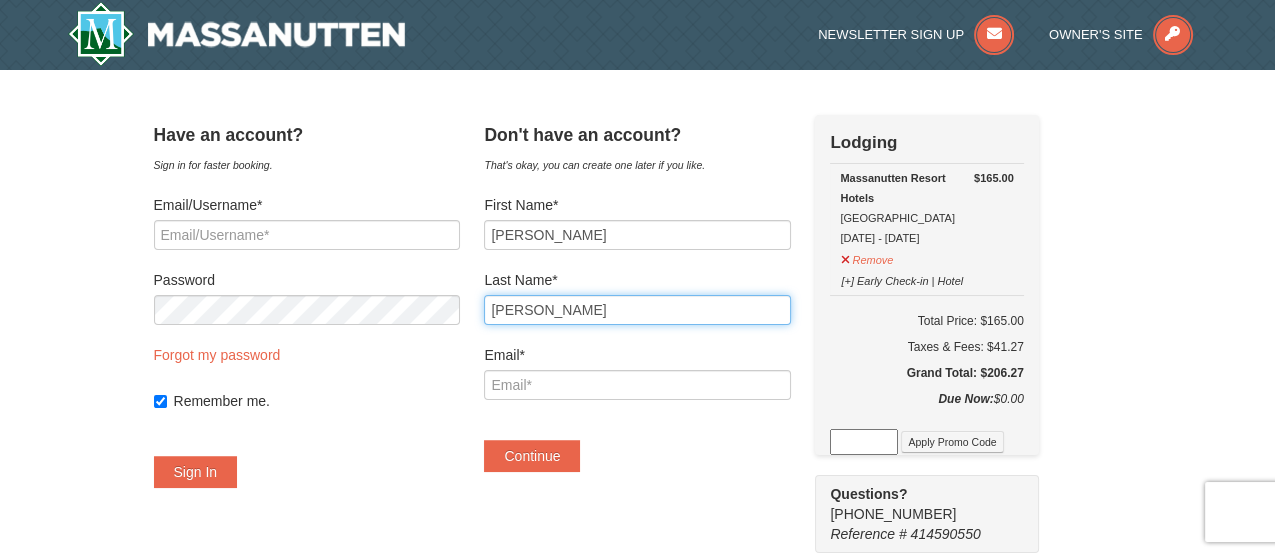 type on "[PERSON_NAME]" 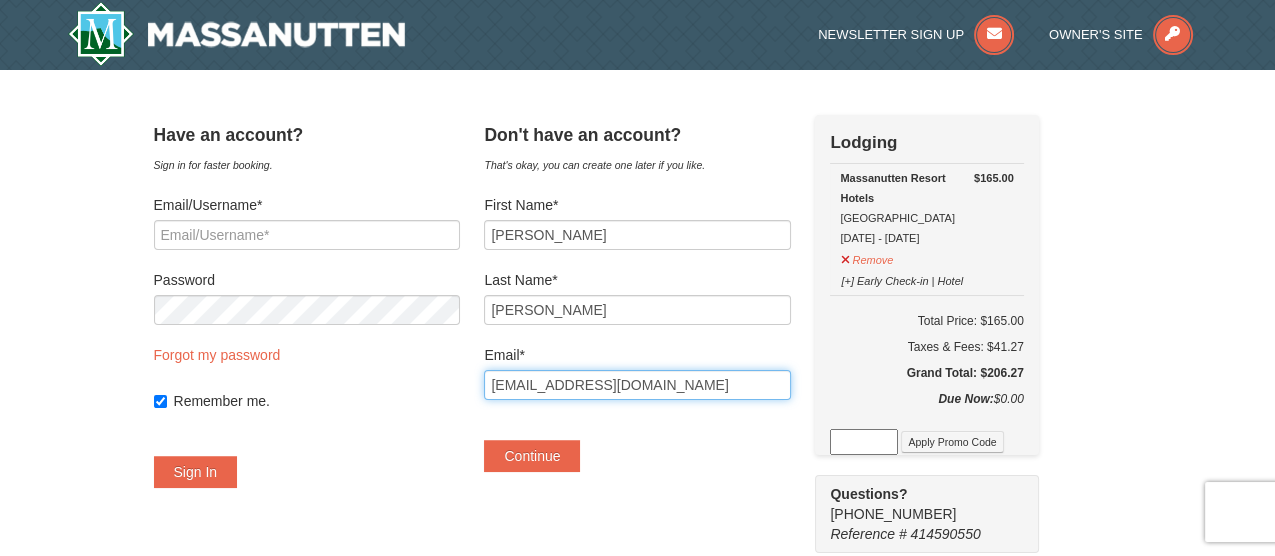 type on "[EMAIL_ADDRESS][DOMAIN_NAME]" 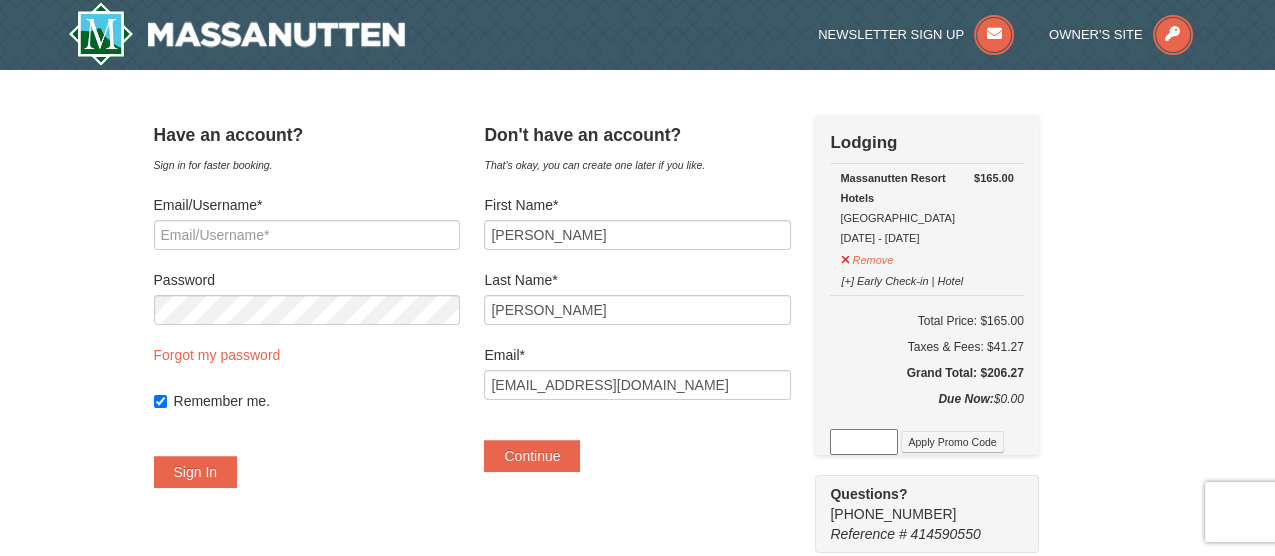 click on "That's okay, you can create one later if you like." at bounding box center [637, 165] 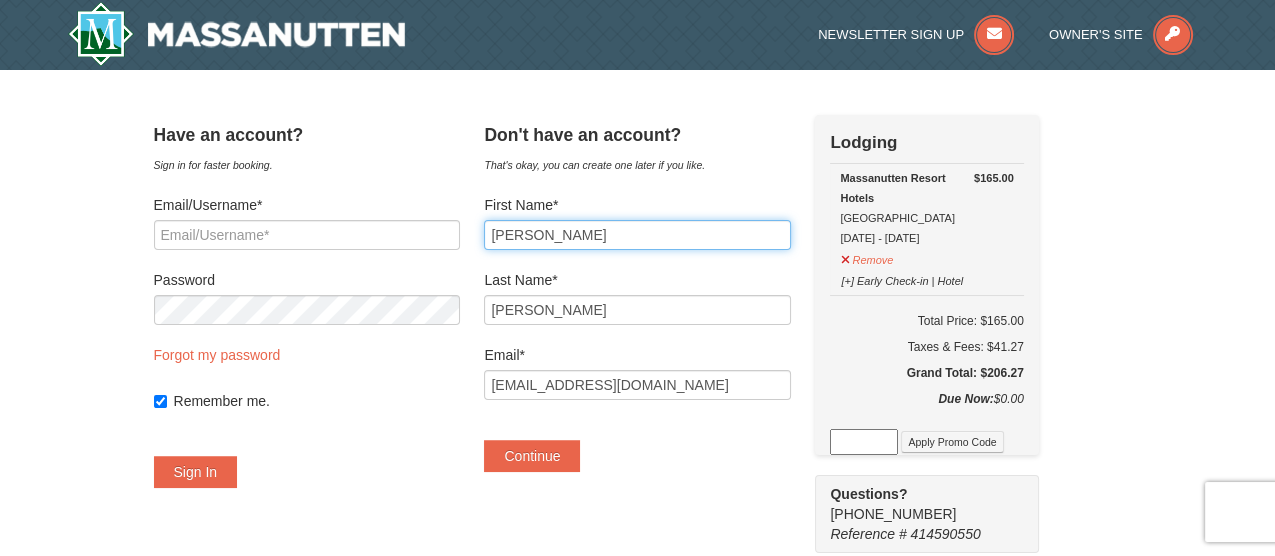 drag, startPoint x: 602, startPoint y: 226, endPoint x: 606, endPoint y: 260, distance: 34.234486 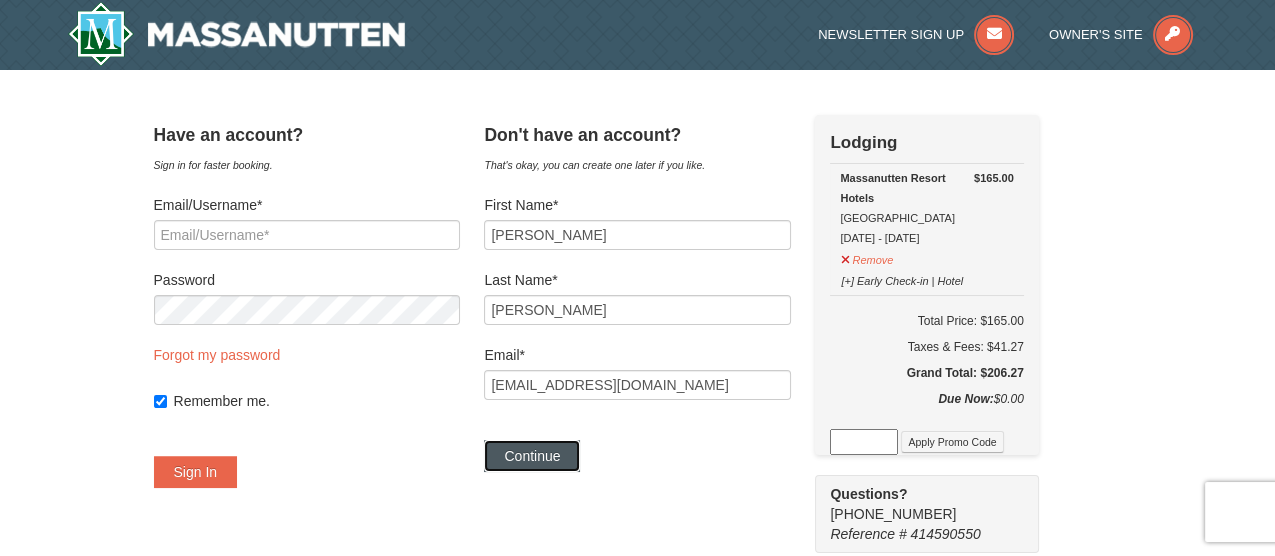click on "Continue" at bounding box center [532, 456] 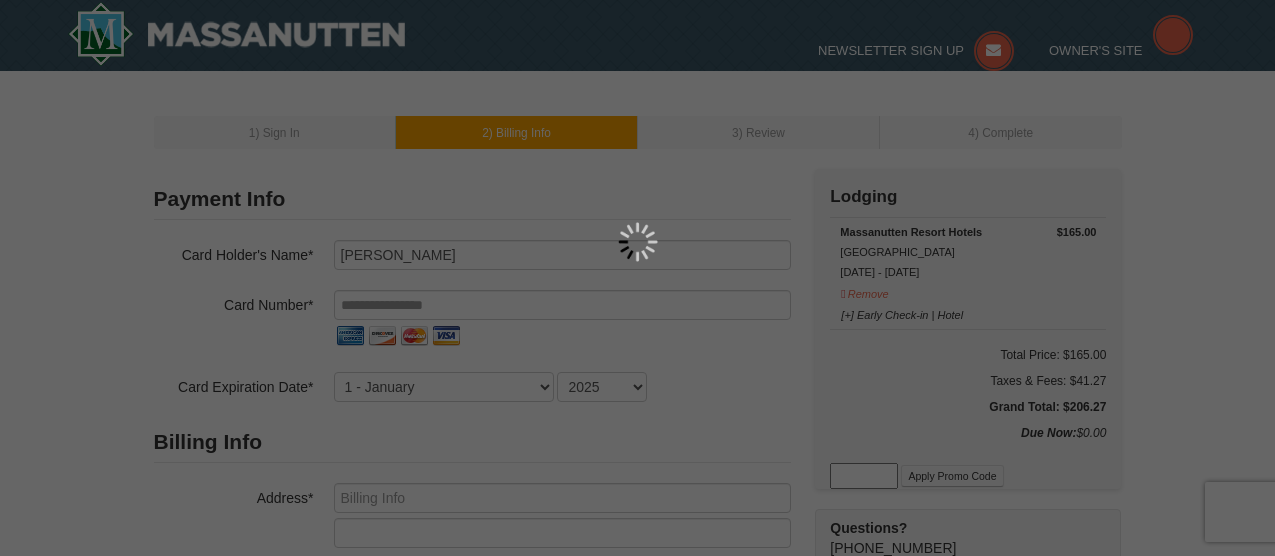 scroll, scrollTop: 0, scrollLeft: 0, axis: both 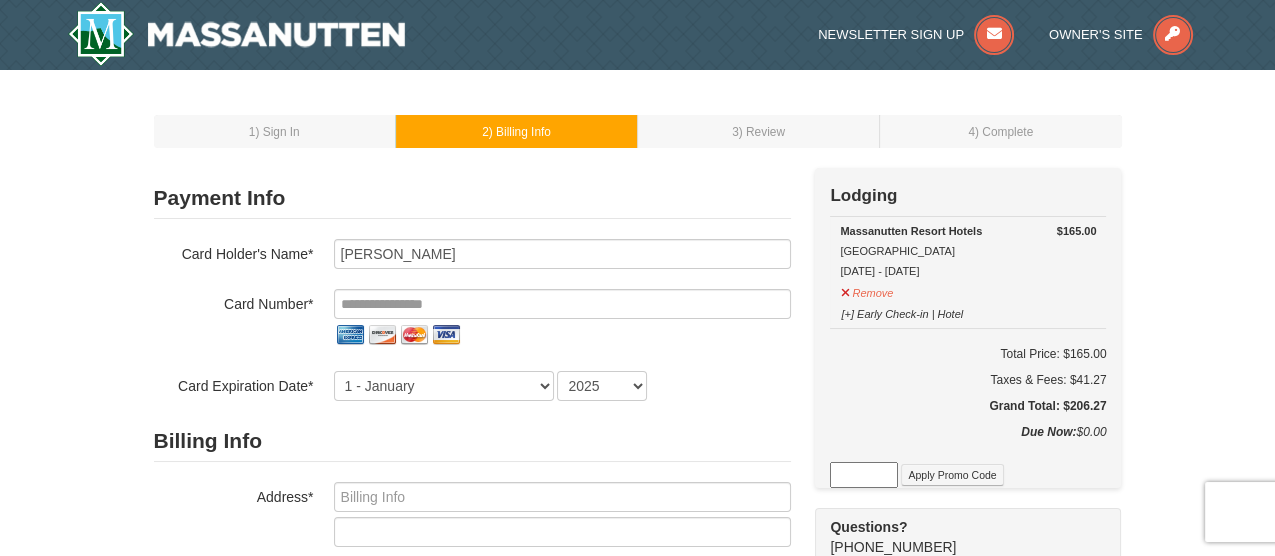 click on "Billing Info" at bounding box center (472, 441) 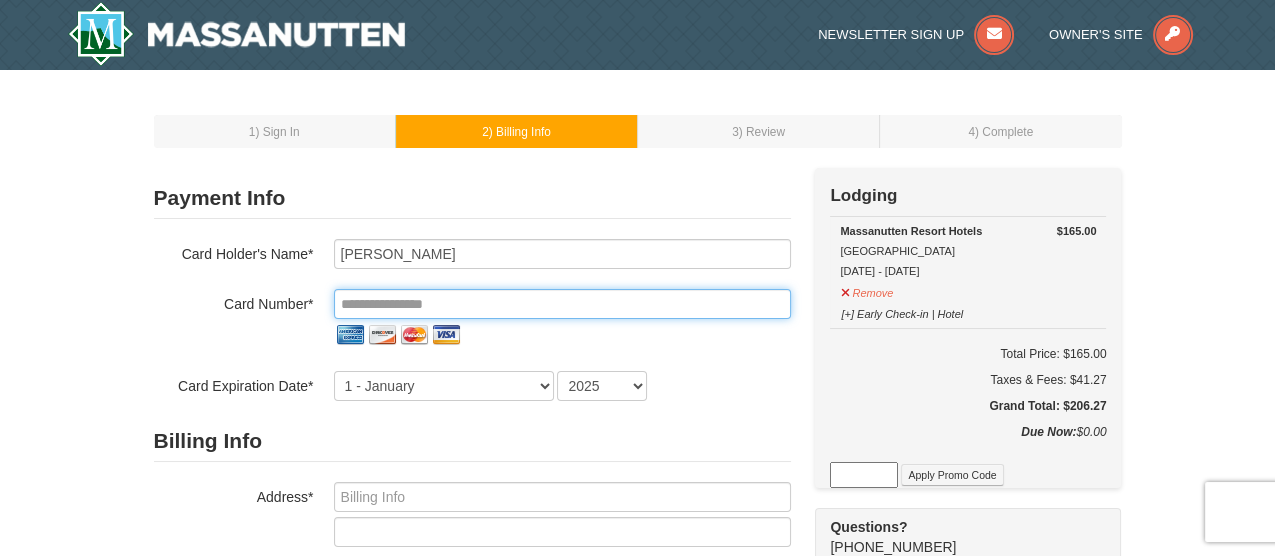 click at bounding box center (562, 304) 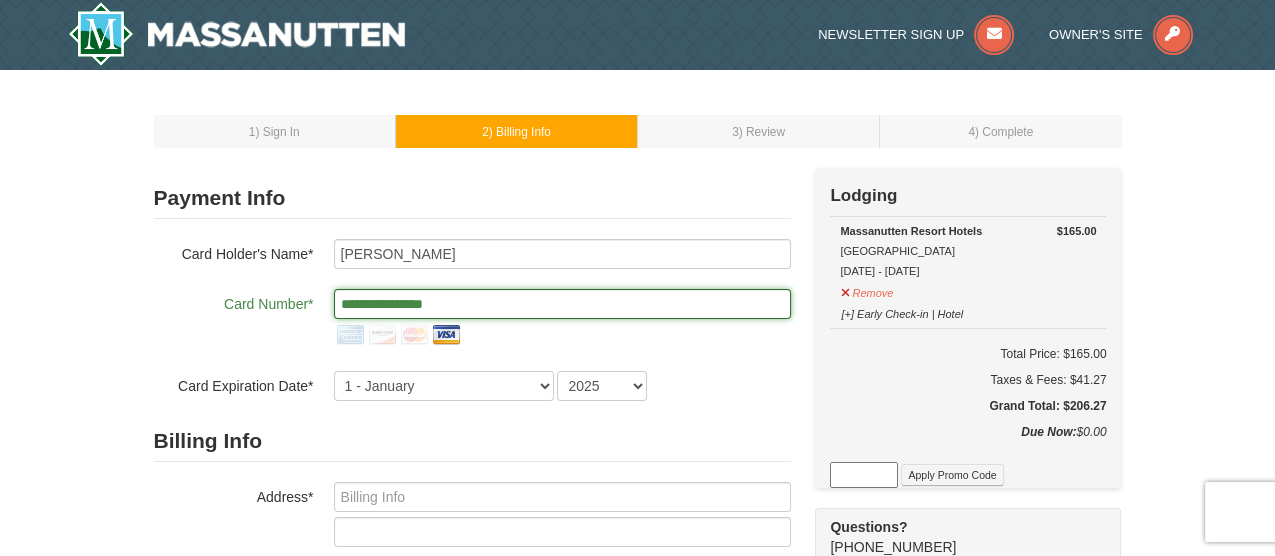 type on "**********" 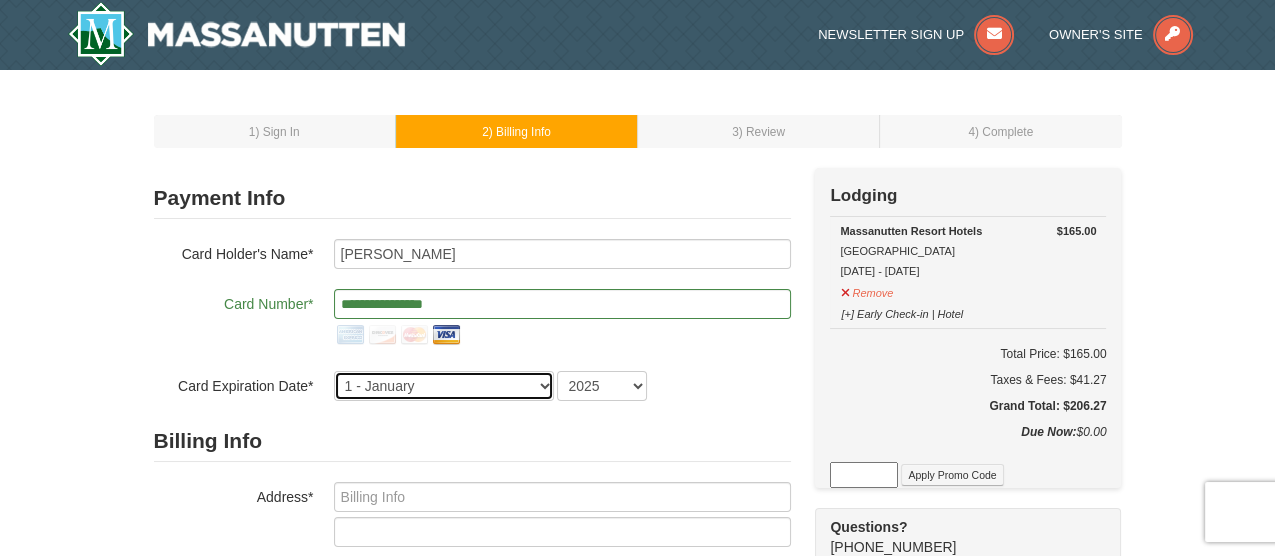 click on "1 - January 2 - February 3 - March 4 - April 5 - May 6 - June 7 - July 8 - August 9 - September 10 - October 11 - November 12 - December" at bounding box center (444, 386) 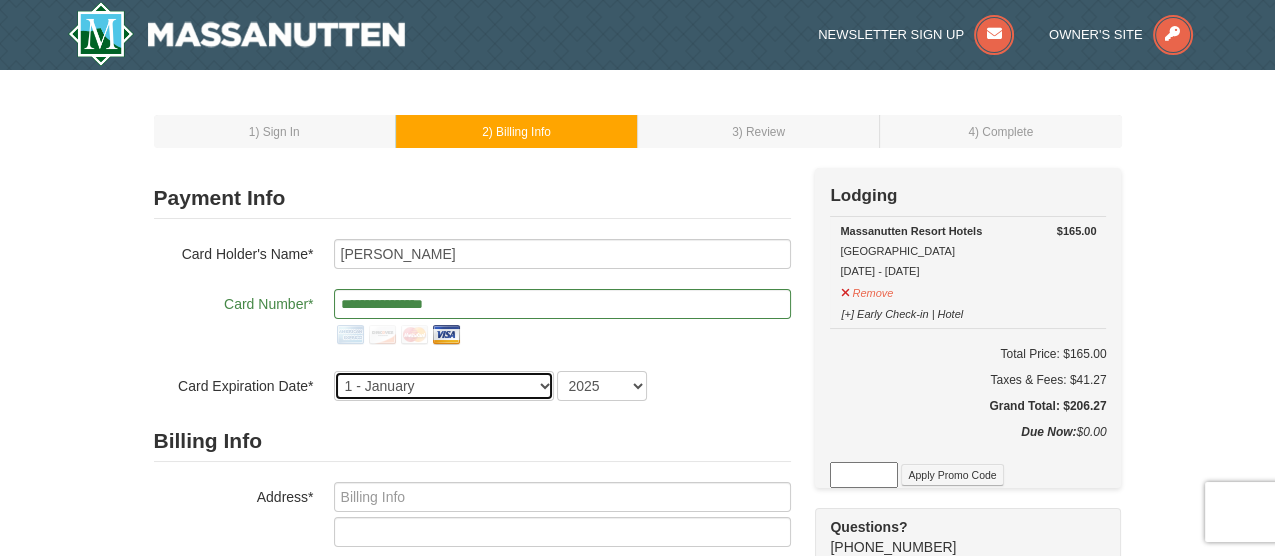 select on "11" 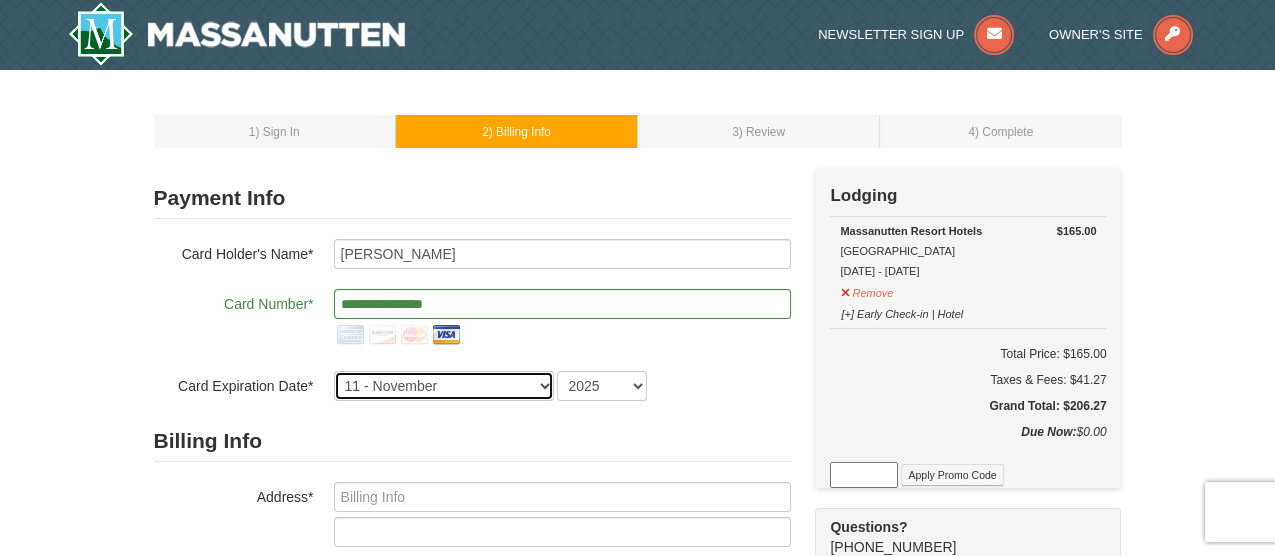 click on "1 - January 2 - February 3 - March 4 - April 5 - May 6 - June 7 - July 8 - August 9 - September 10 - October 11 - November 12 - December" at bounding box center (444, 386) 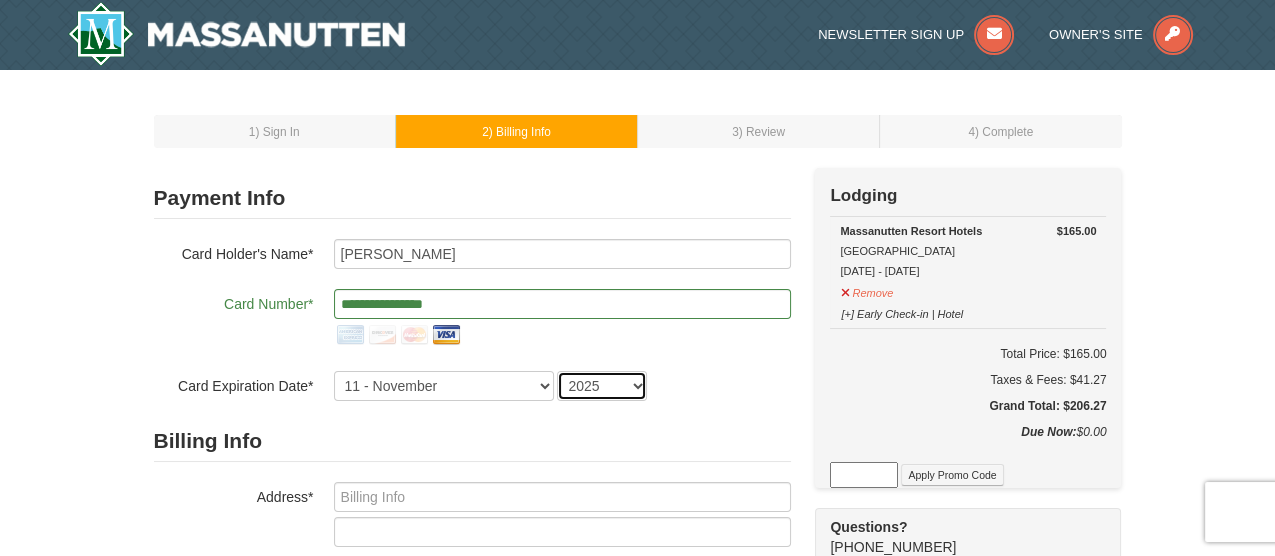 click on "2025 2026 2027 2028 2029 2030 2031 2032 2033 2034" at bounding box center (602, 386) 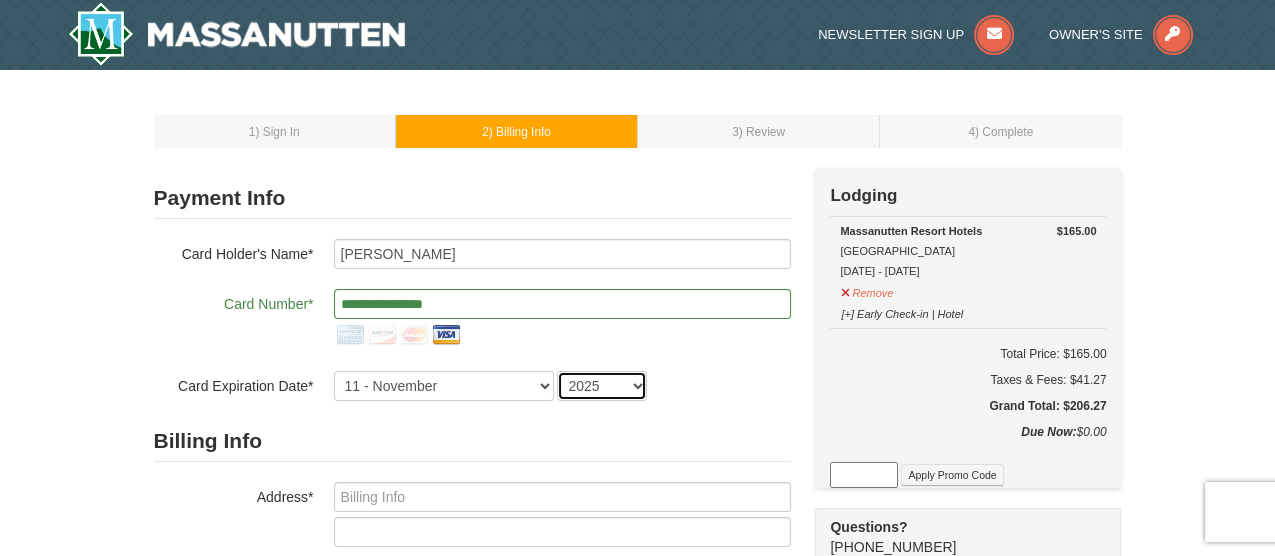 select on "2029" 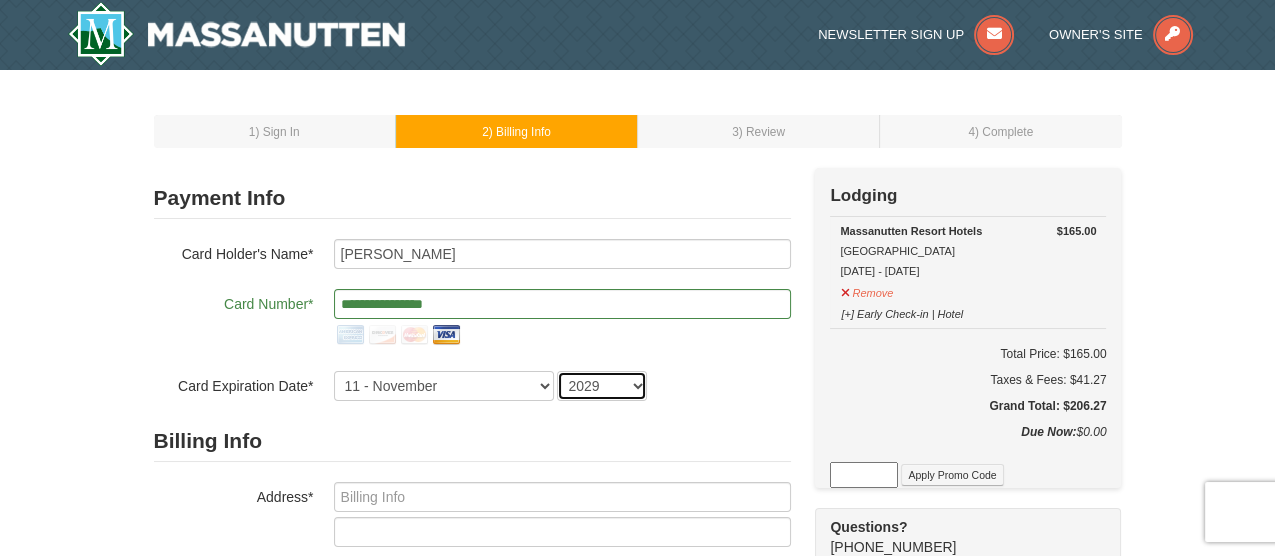 click on "2025 2026 2027 2028 2029 2030 2031 2032 2033 2034" at bounding box center (602, 386) 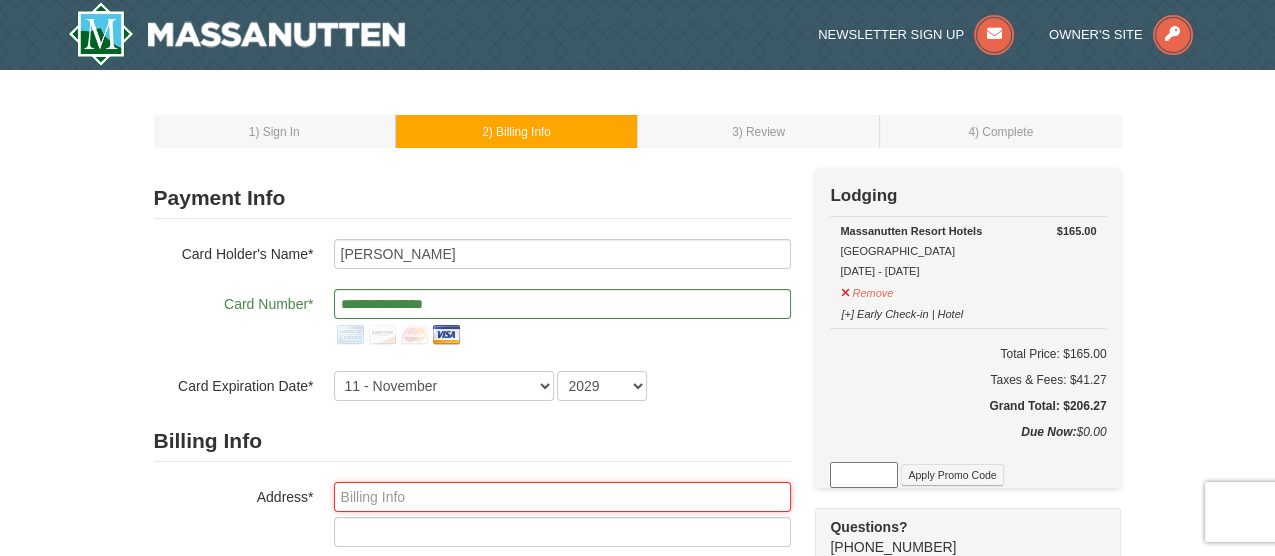 click at bounding box center [562, 497] 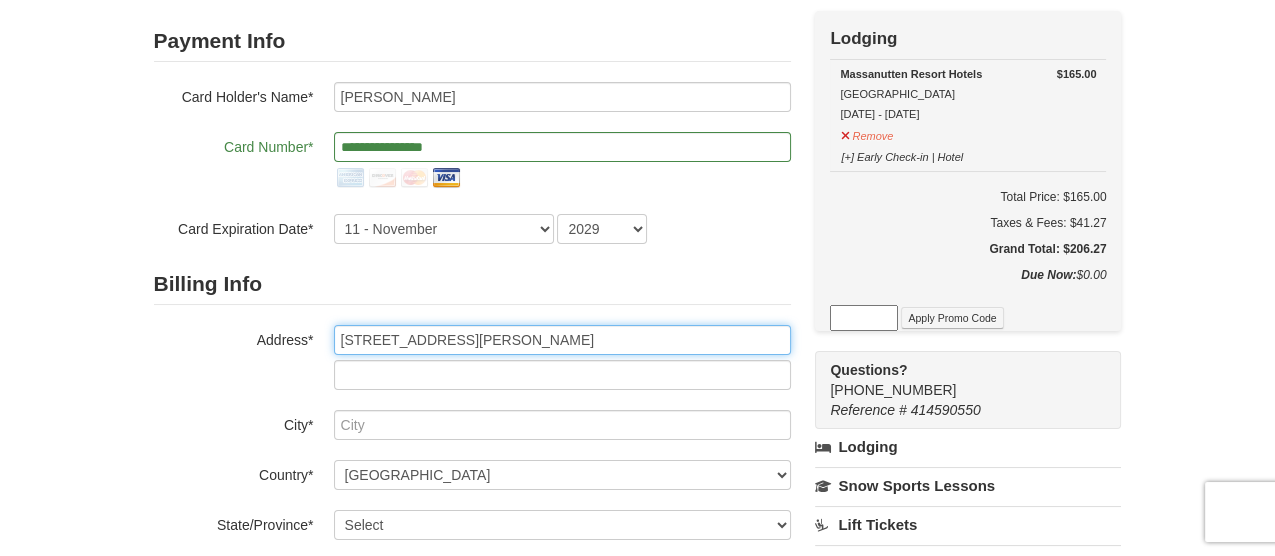 scroll, scrollTop: 159, scrollLeft: 0, axis: vertical 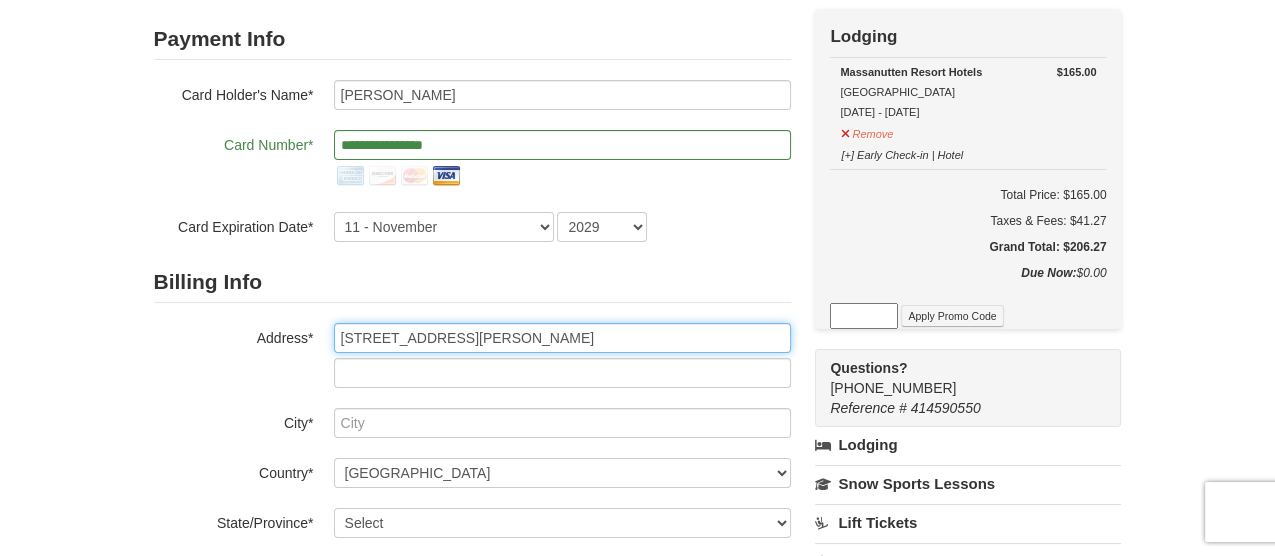 type on "203 Yoakum Parkway #1017" 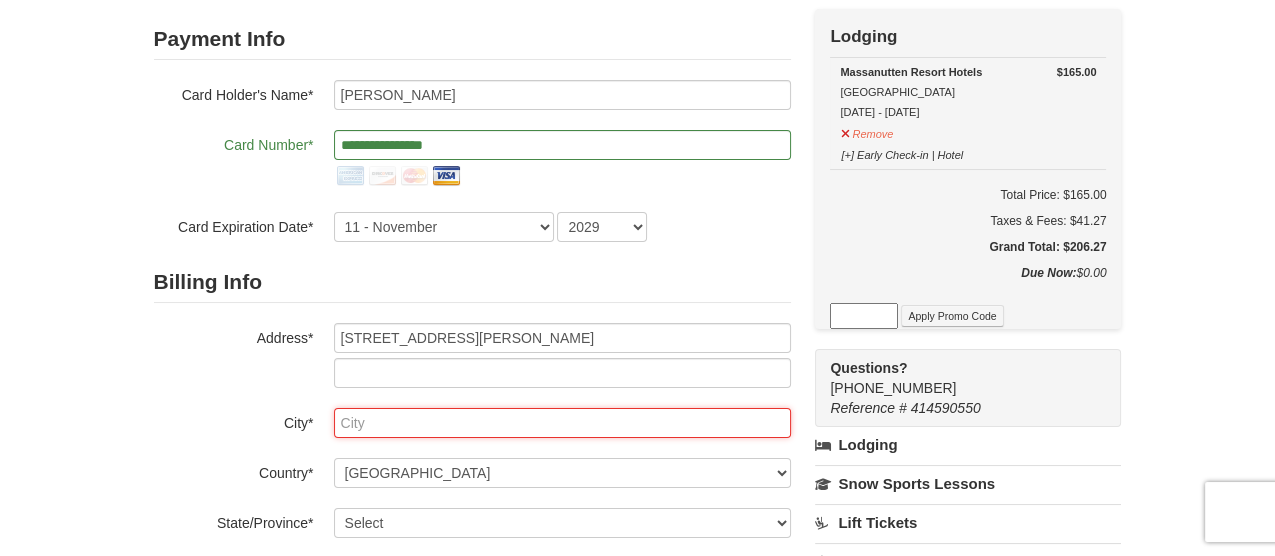 click at bounding box center (562, 423) 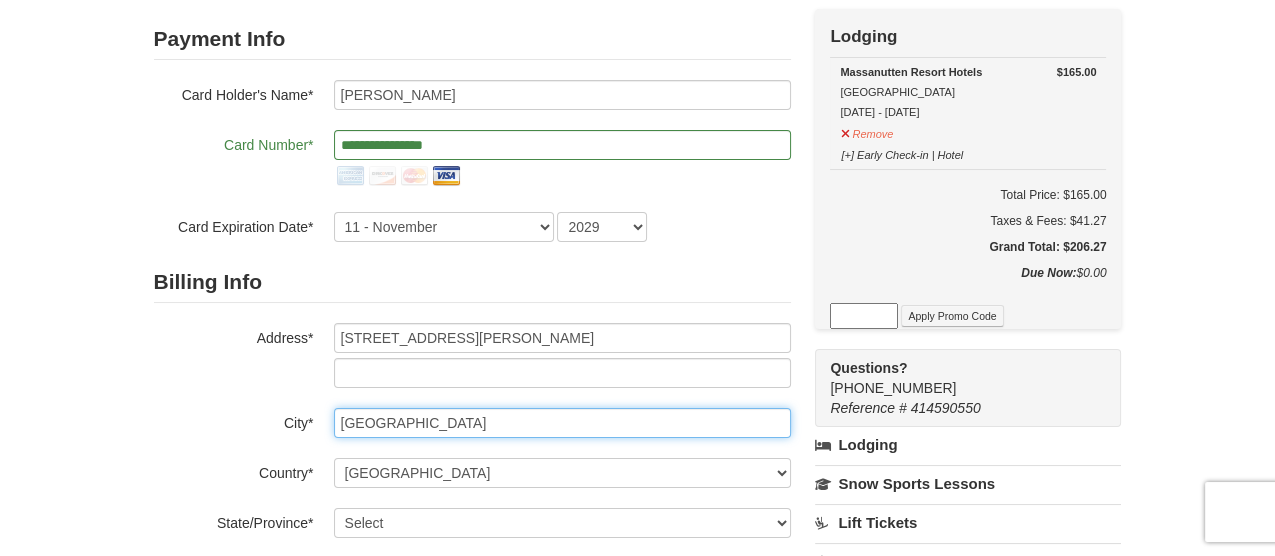 type on "alexandria" 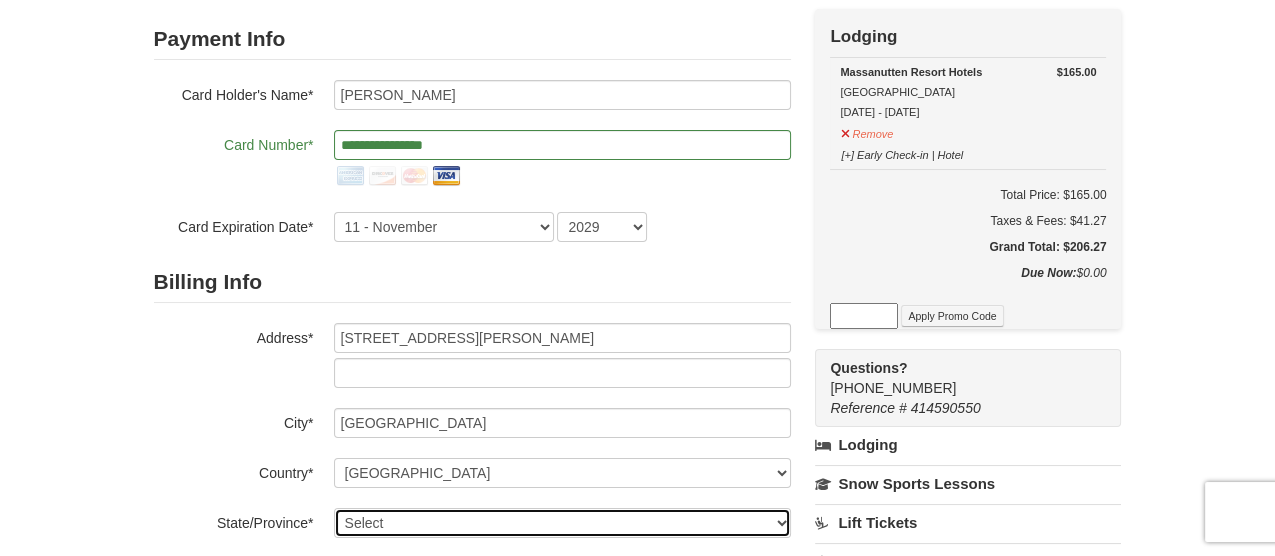 click on "Select Alabama Alaska American Samoa Arizona Arkansas California Colorado Connecticut Delaware District Of Columbia Federated States Of Micronesia Florida Georgia Guam Hawaii Idaho Illinois Indiana Iowa Kansas Kentucky Louisiana Maine Marshall Islands Maryland Massachusetts Michigan Minnesota Mississippi Missouri Montana Nebraska Nevada New Hampshire New Jersey New Mexico New York North Carolina North Dakota Northern Mariana Islands Ohio Oklahoma Oregon Palau Pennsylvania Puerto Rico Rhode Island South Carolina South Dakota Tennessee Texas Utah Vermont Virgin Islands Virginia Washington West Virginia Wisconsin Wyoming" at bounding box center (562, 523) 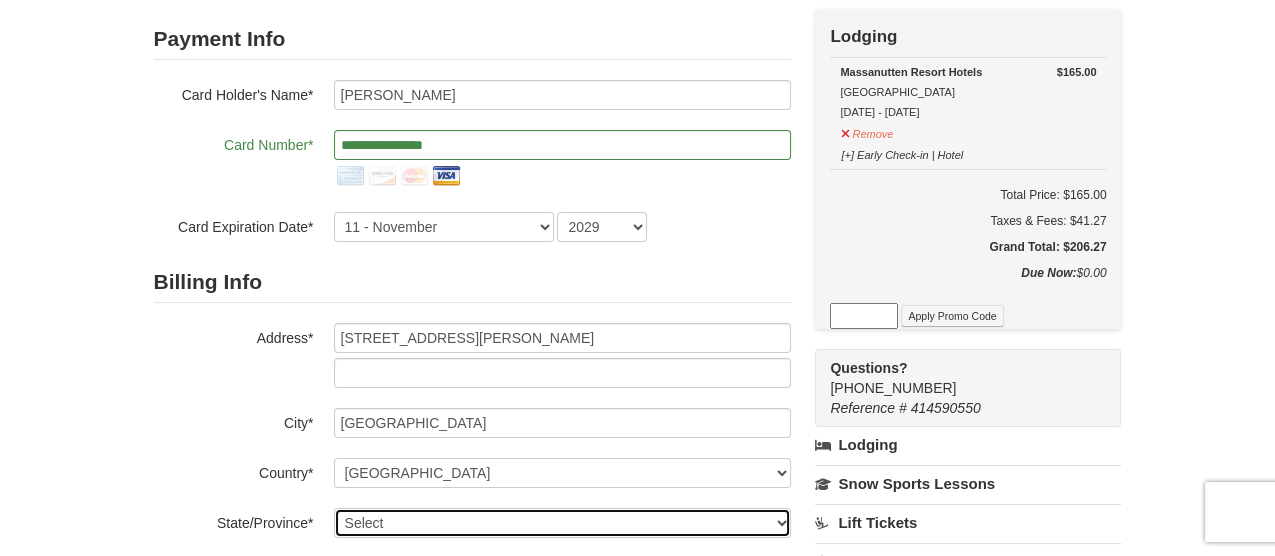 select on "VA" 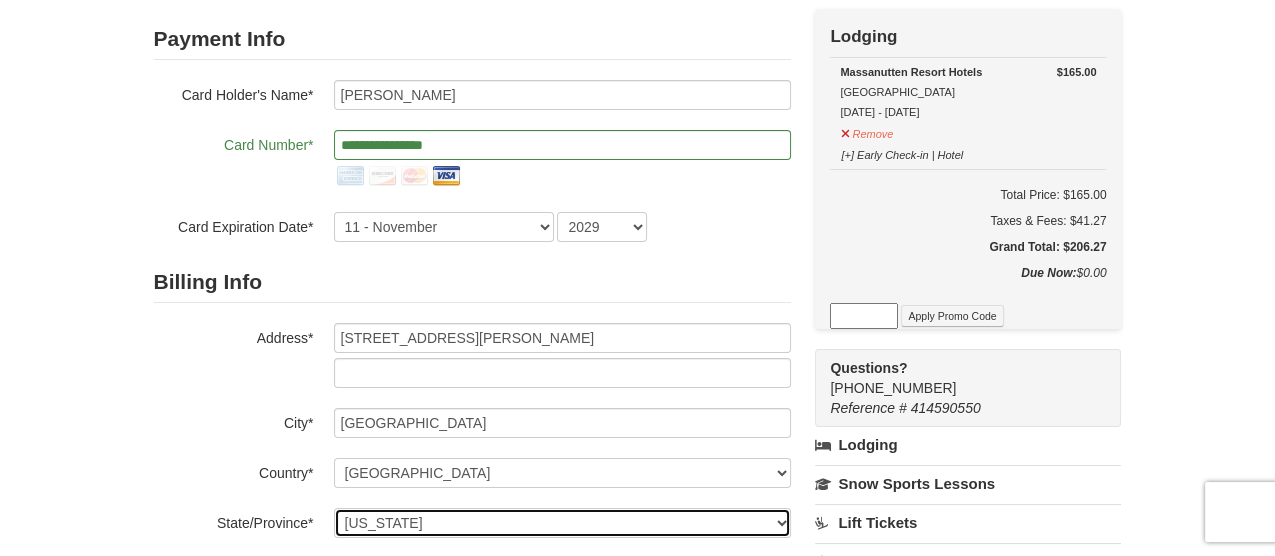 click on "Select Alabama Alaska American Samoa Arizona Arkansas California Colorado Connecticut Delaware District Of Columbia Federated States Of Micronesia Florida Georgia Guam Hawaii Idaho Illinois Indiana Iowa Kansas Kentucky Louisiana Maine Marshall Islands Maryland Massachusetts Michigan Minnesota Mississippi Missouri Montana Nebraska Nevada New Hampshire New Jersey New Mexico New York North Carolina North Dakota Northern Mariana Islands Ohio Oklahoma Oregon Palau Pennsylvania Puerto Rico Rhode Island South Carolina South Dakota Tennessee Texas Utah Vermont Virgin Islands Virginia Washington West Virginia Wisconsin Wyoming" at bounding box center [562, 523] 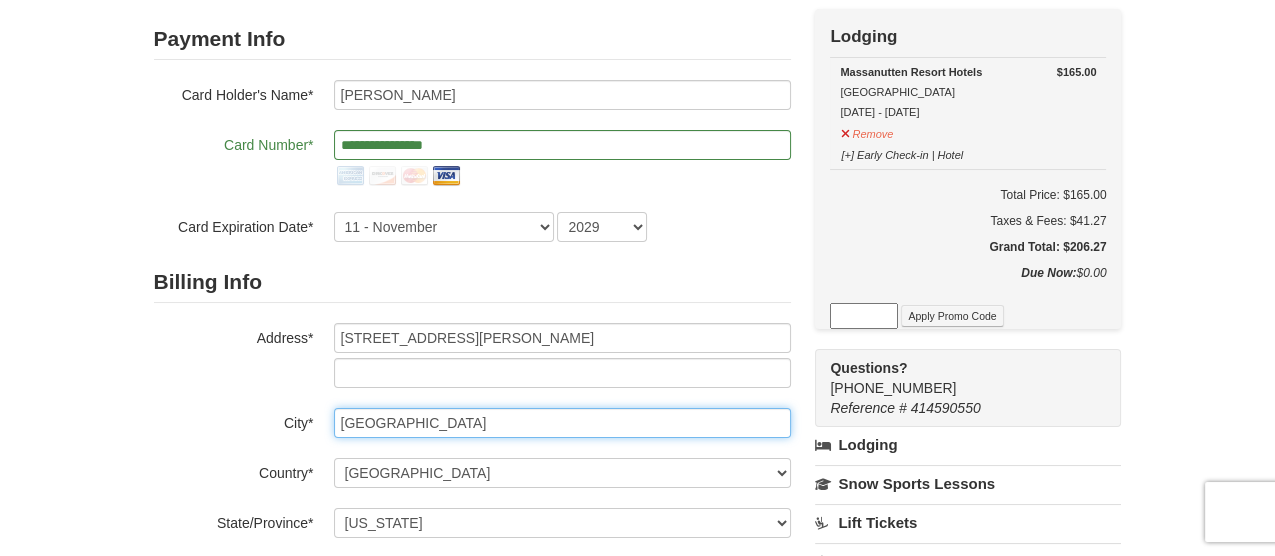 click on "alexandria" at bounding box center (562, 423) 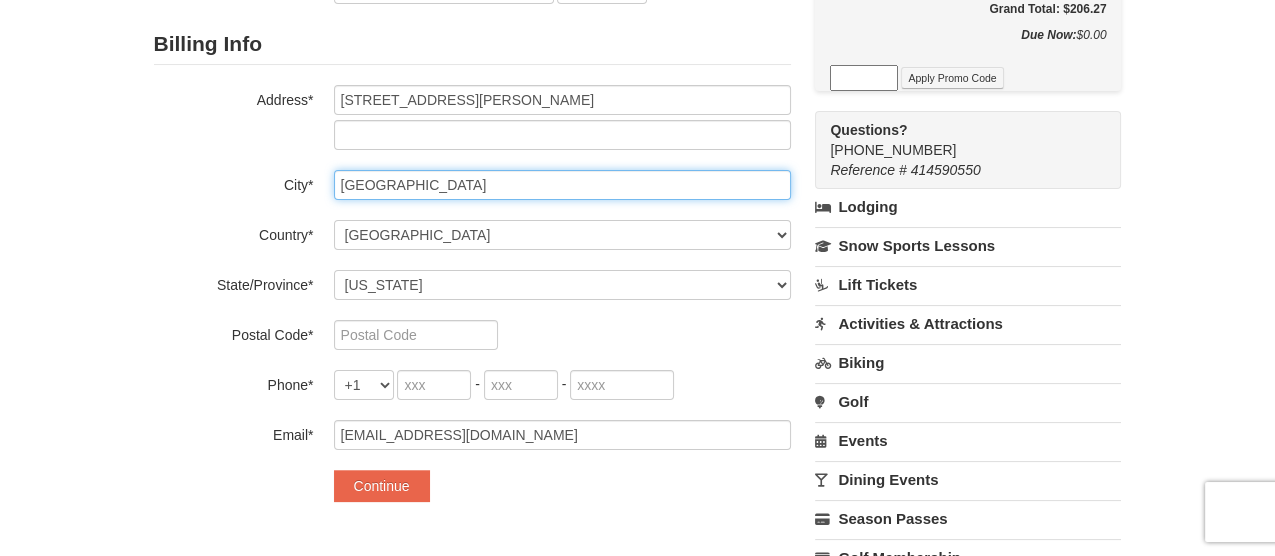 scroll, scrollTop: 400, scrollLeft: 0, axis: vertical 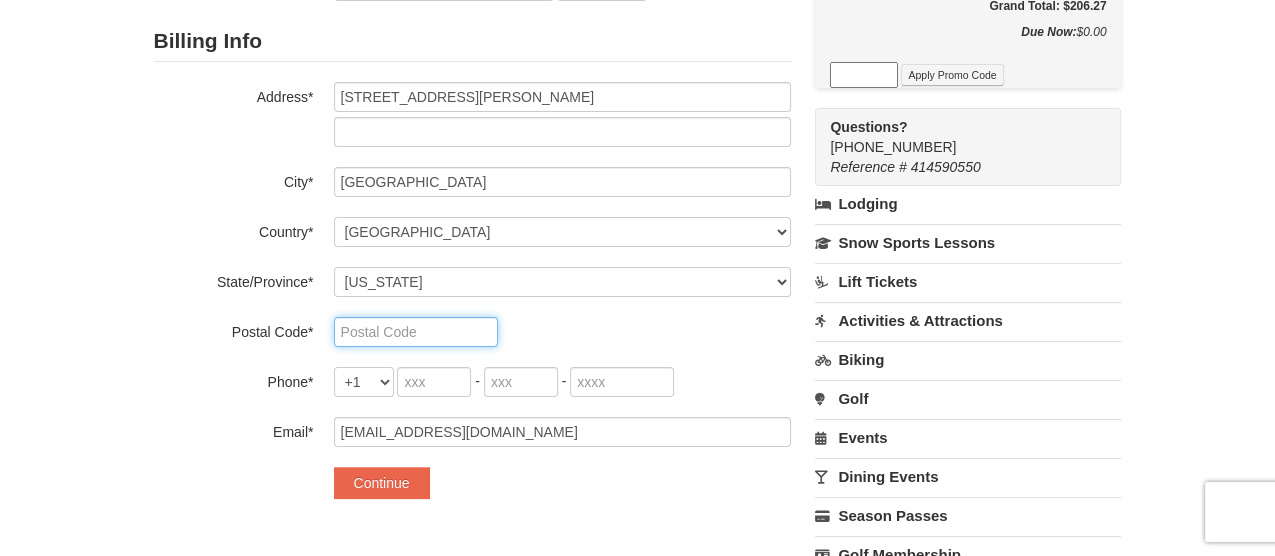 click at bounding box center [416, 332] 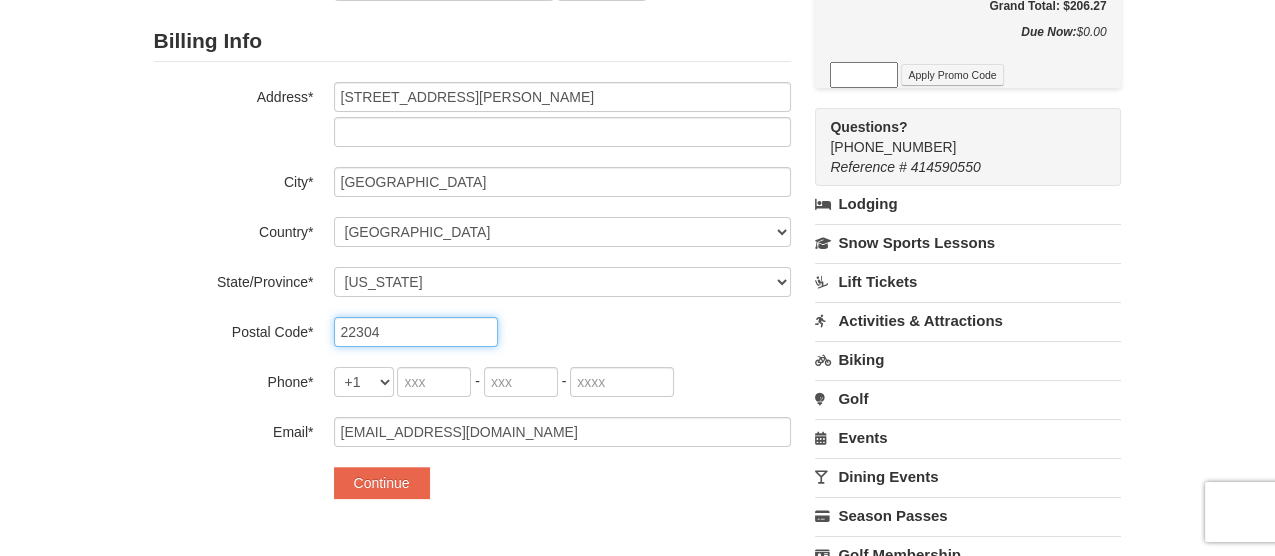 type on "22304" 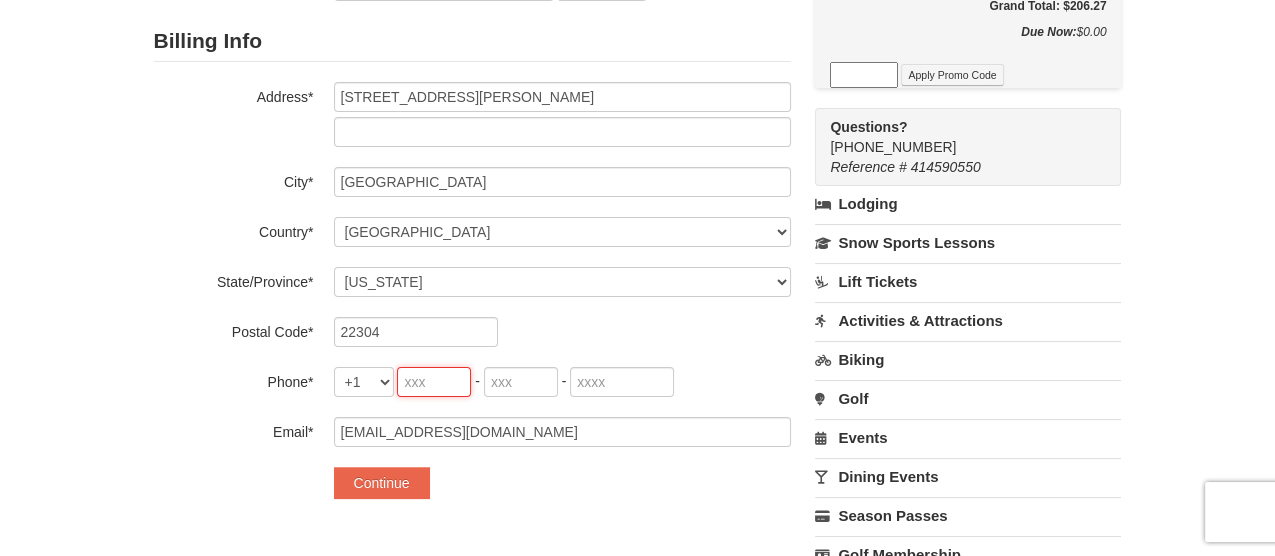 click at bounding box center (434, 382) 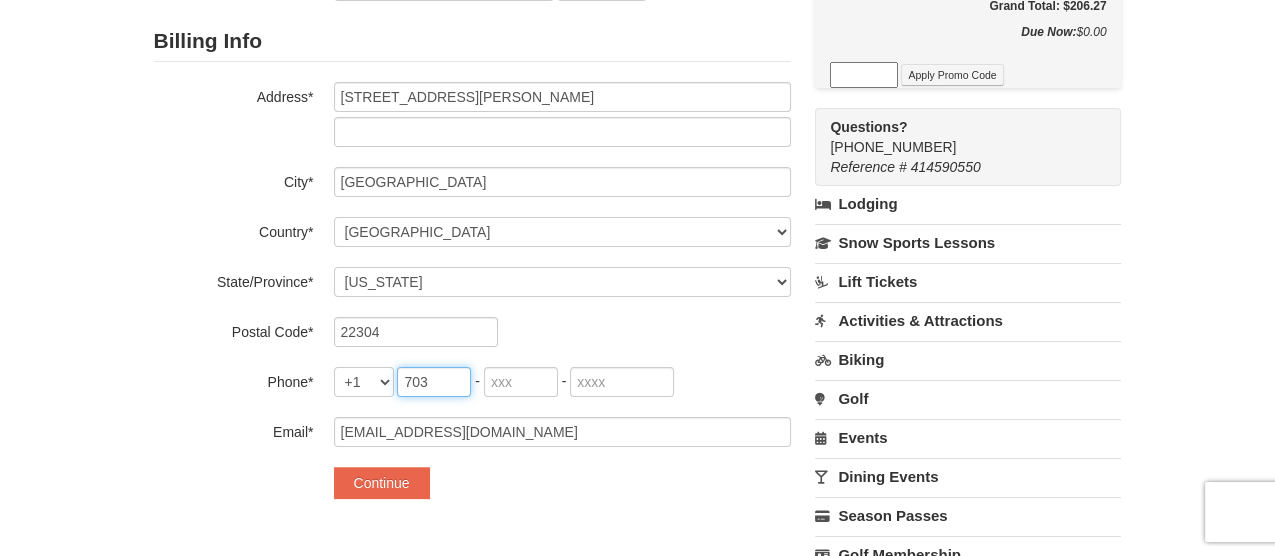 type on "703" 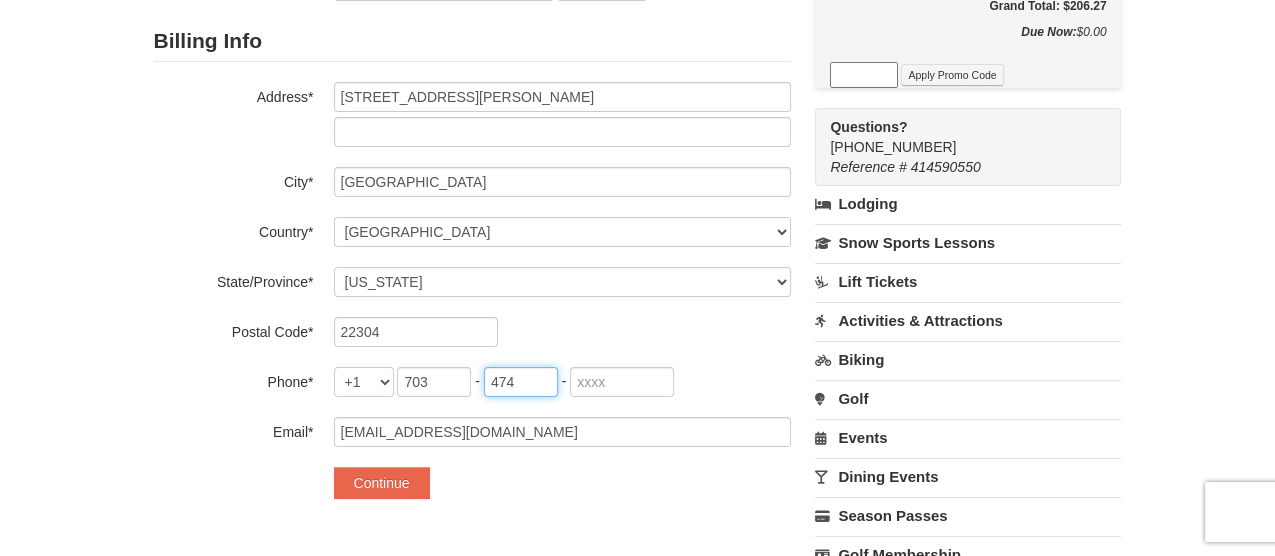 type on "474" 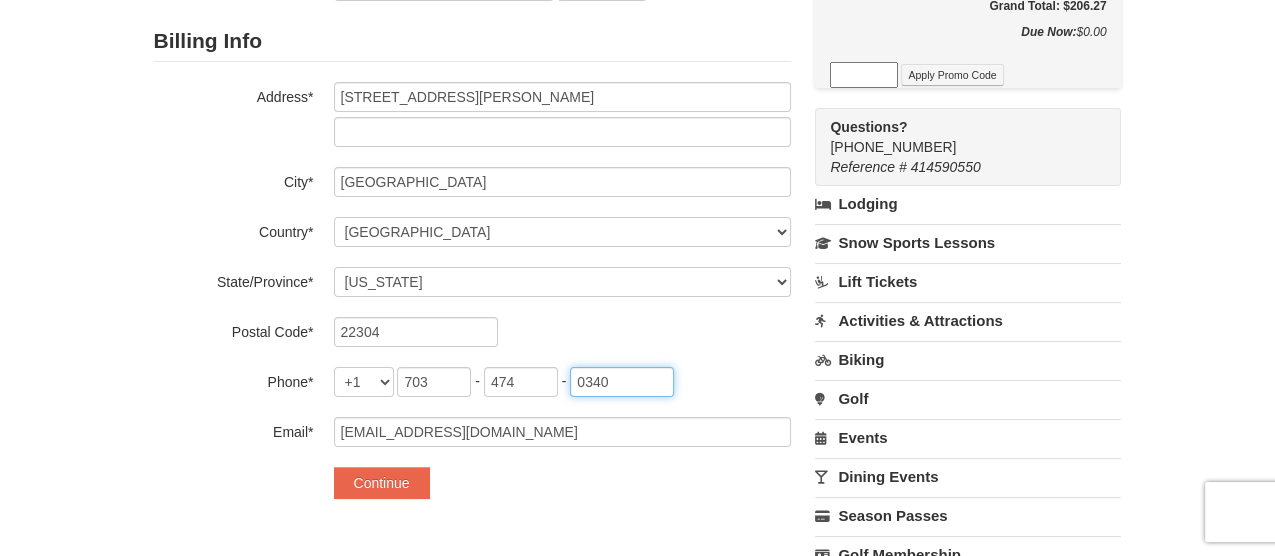 type on "0340" 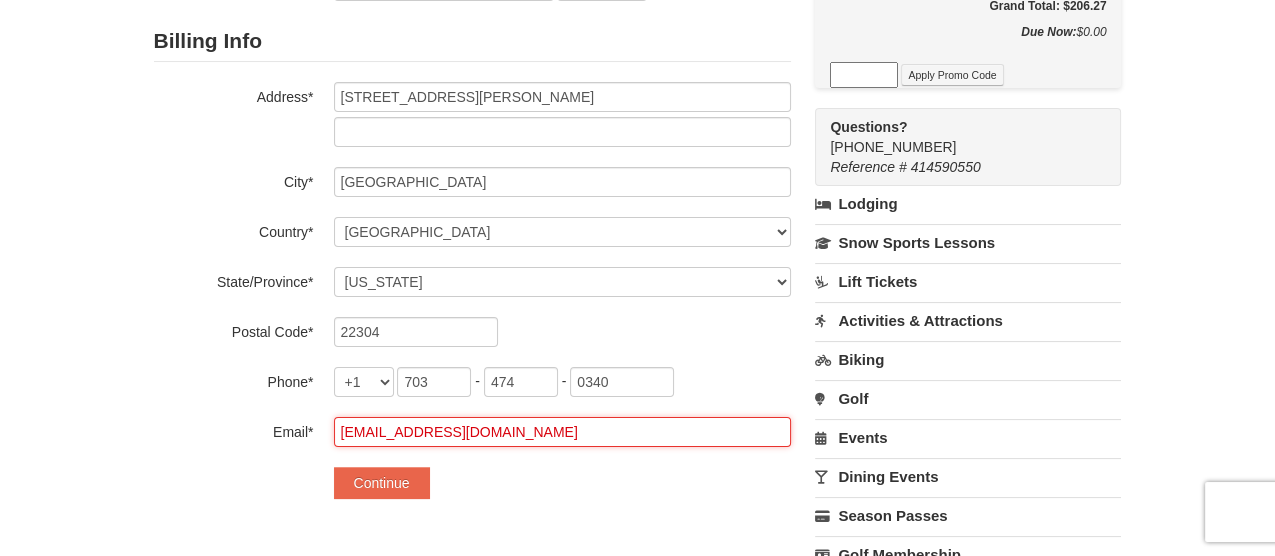 click on "corilyn2@gmail.com" at bounding box center [562, 432] 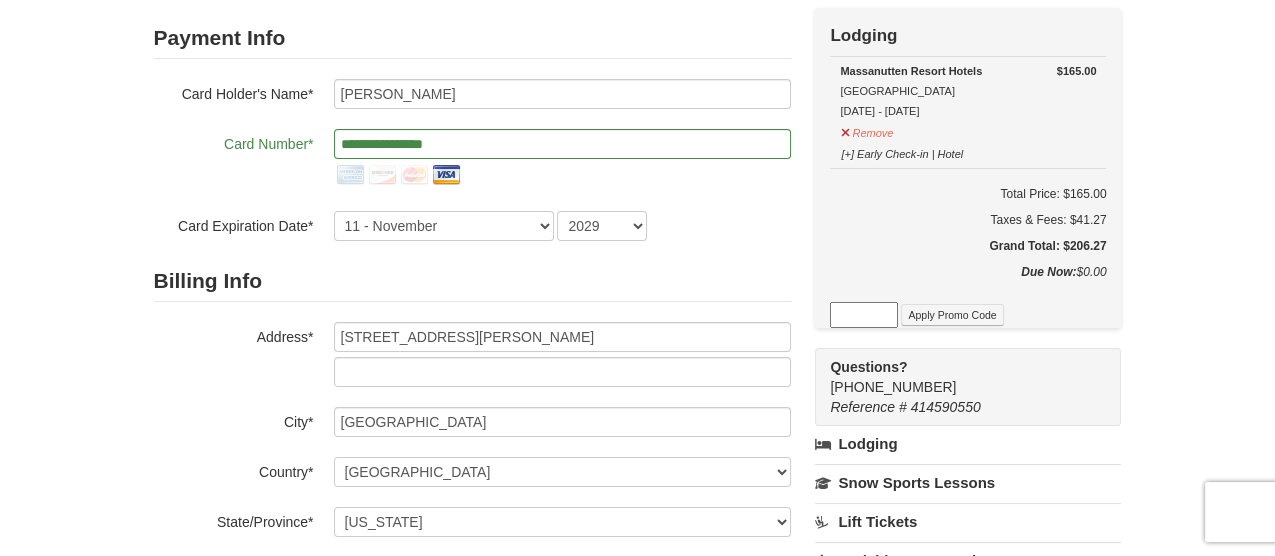 scroll, scrollTop: 0, scrollLeft: 0, axis: both 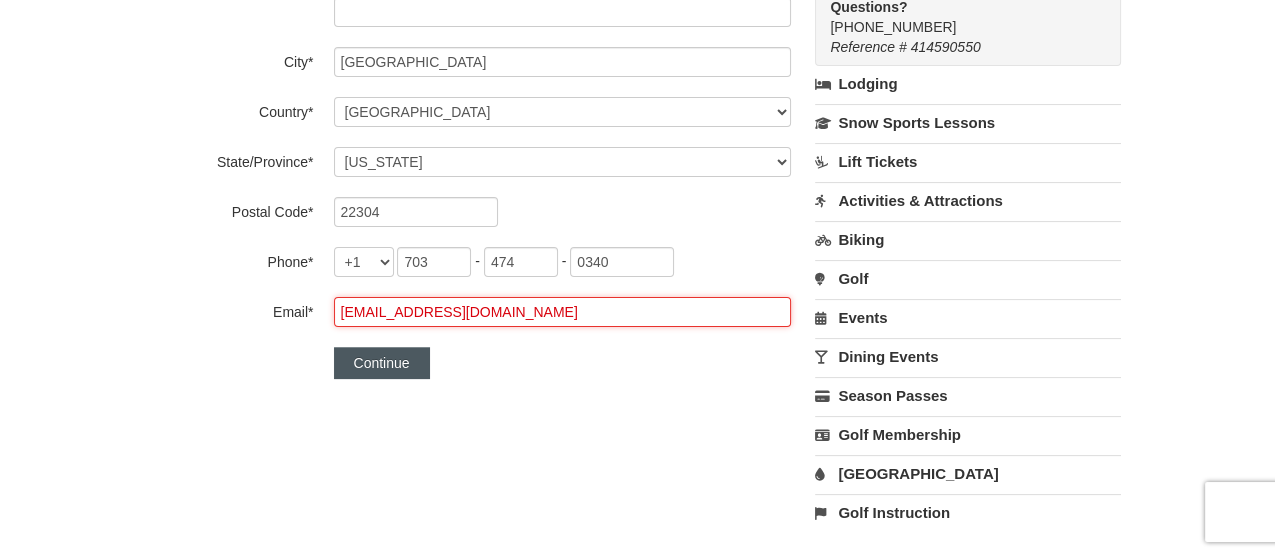 type on "[EMAIL_ADDRESS][DOMAIN_NAME]" 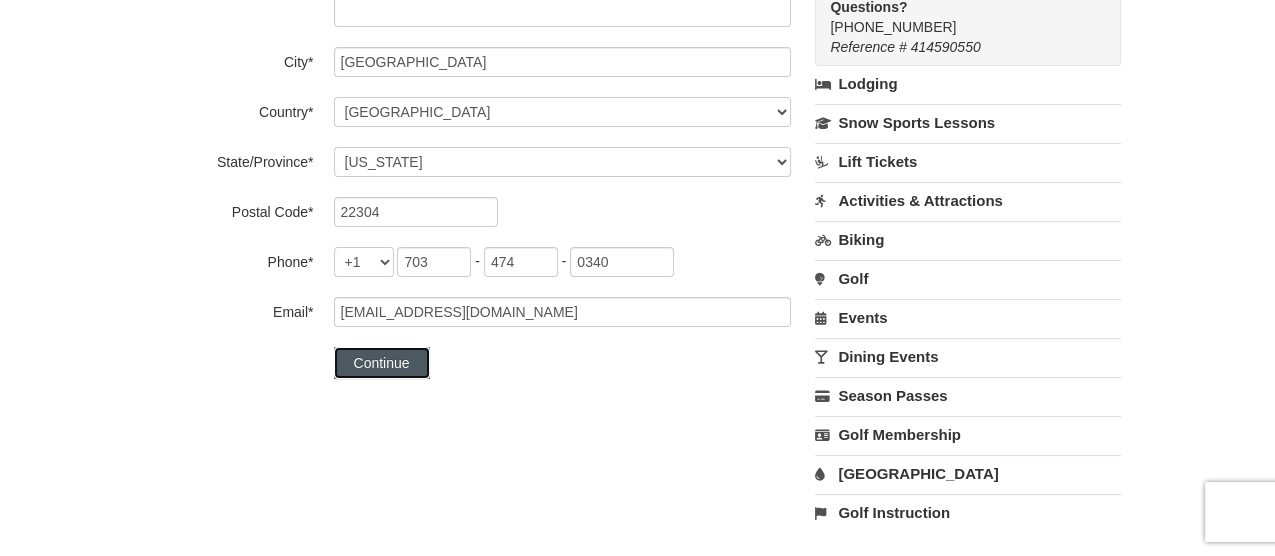 click on "Continue" at bounding box center (382, 363) 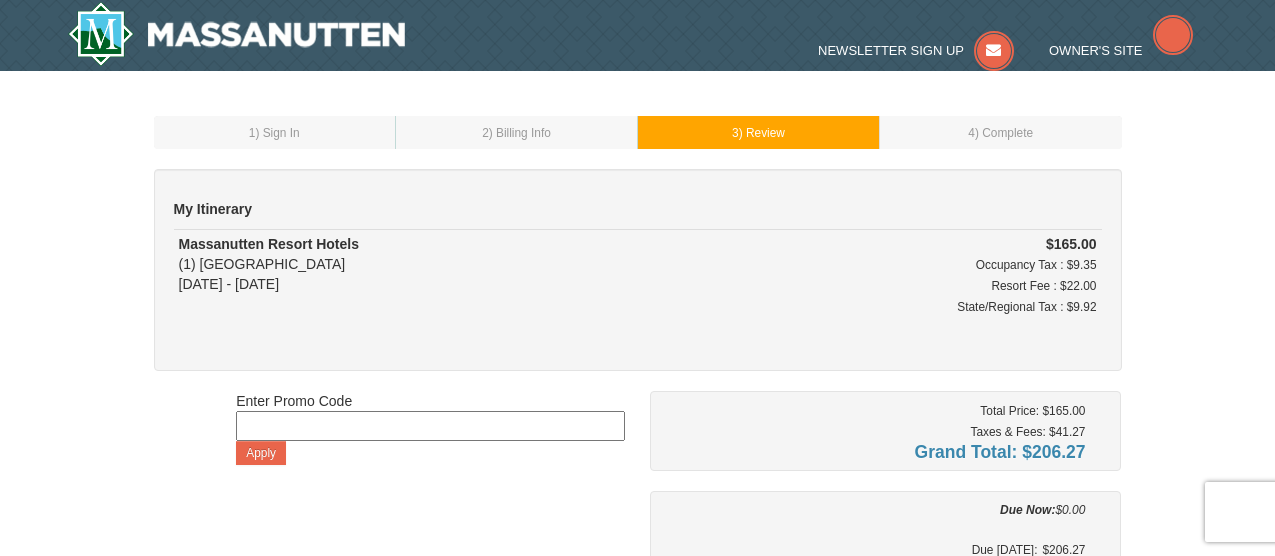scroll, scrollTop: 0, scrollLeft: 0, axis: both 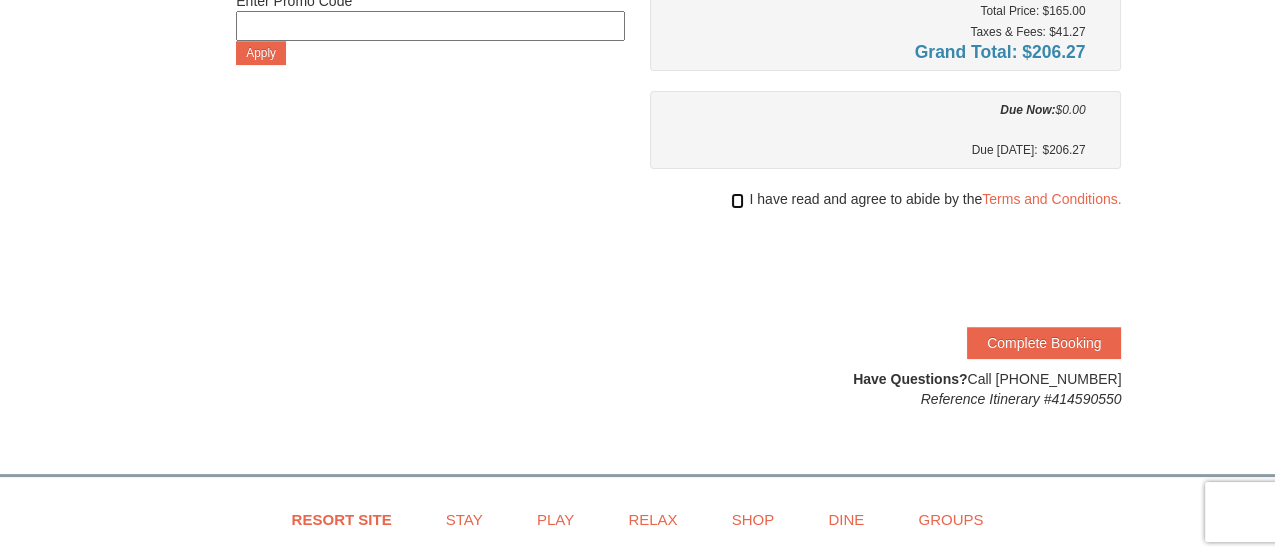 click at bounding box center [737, 201] 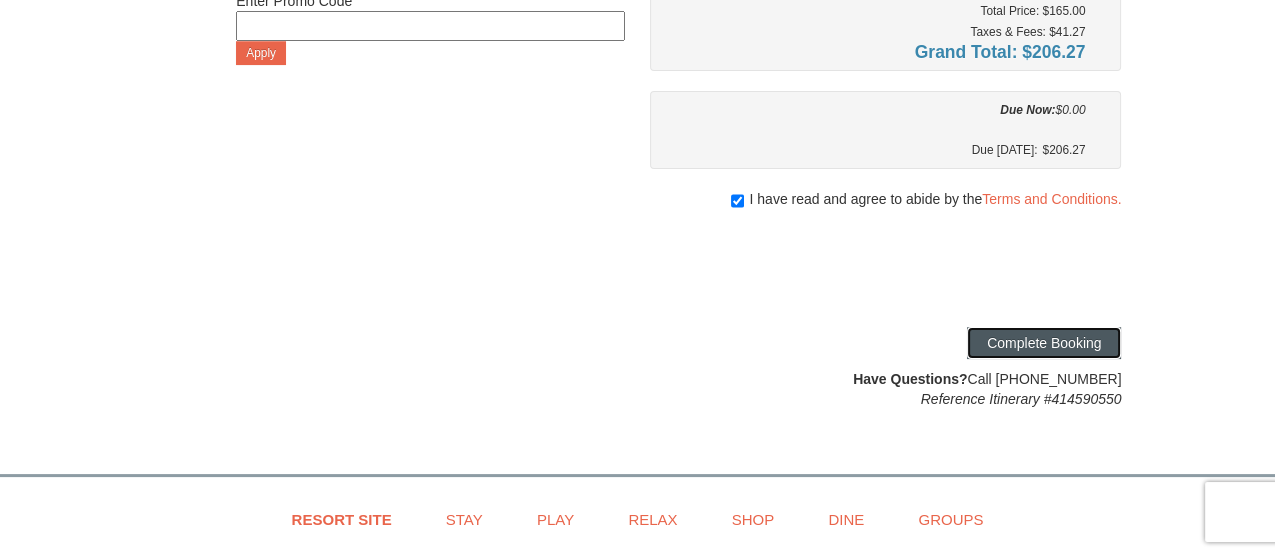 click on "Complete Booking" at bounding box center (1044, 343) 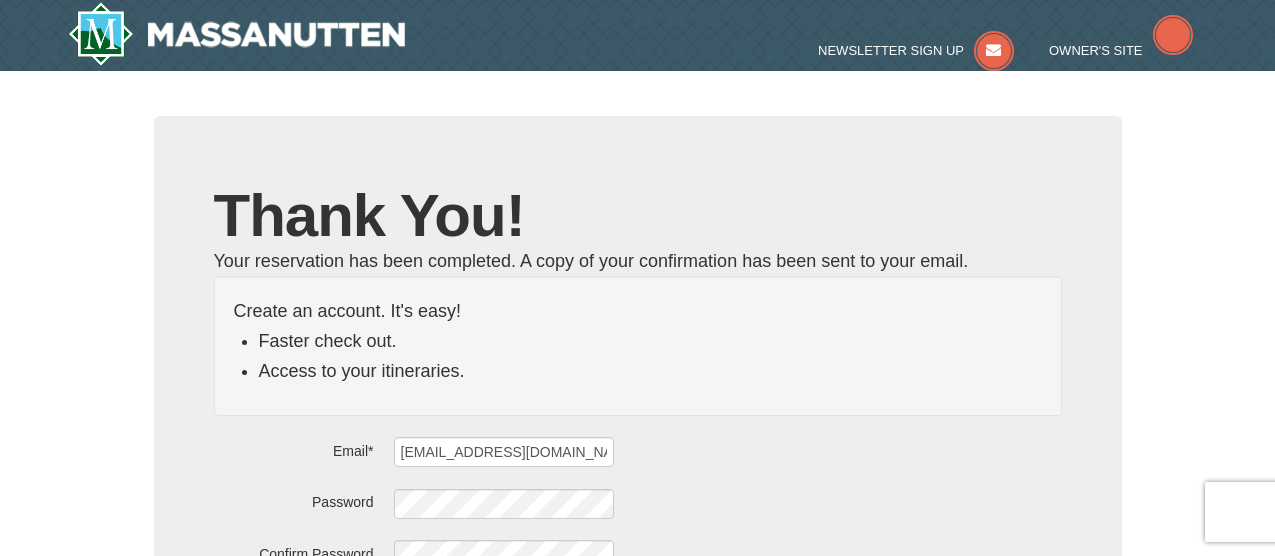 scroll, scrollTop: 0, scrollLeft: 0, axis: both 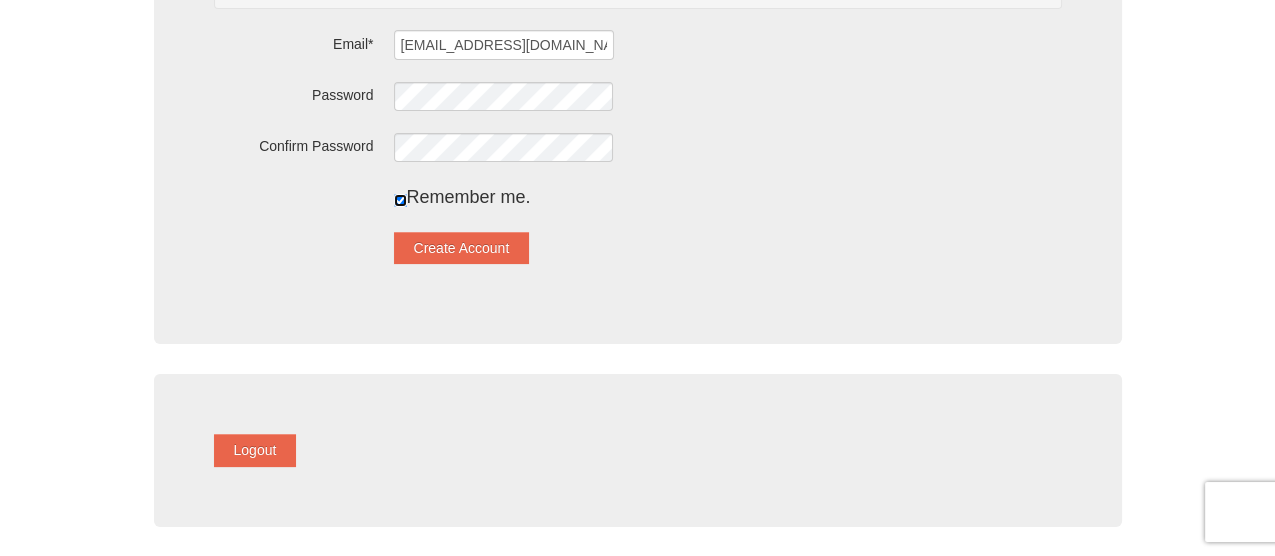 click at bounding box center [400, 200] 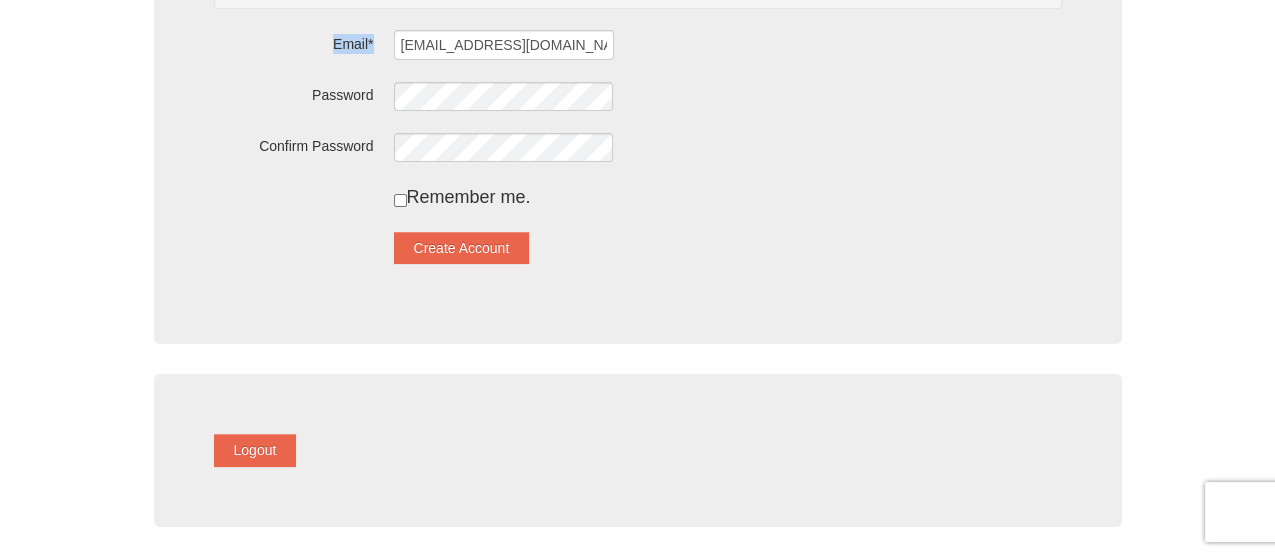 click on "Browser Not Supported
We notice you are using a browser which will not provide the best experience. We recommend using newer versions Chrome, Firefox, and Edge.
Chrome
Firefox
Edge
Safari
Select your preferred browser above to download.
Continue Anyway
Skip to Main Content
Skip to Main Content
Newsletter Sign Up
Owner's Site
×" at bounding box center (637, 348) 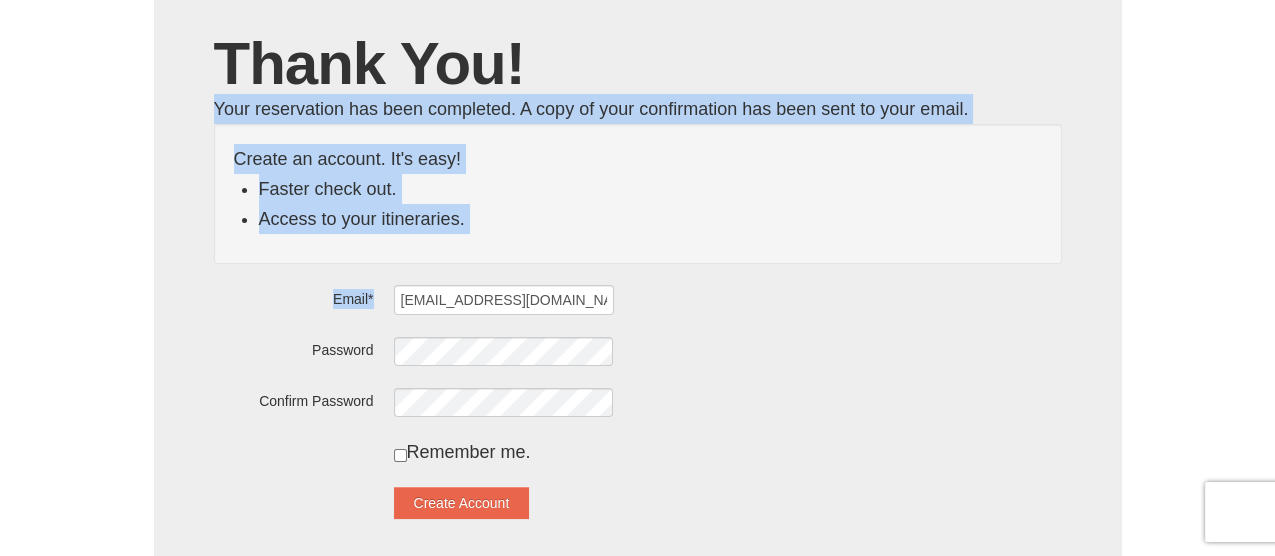 click on "Create an account.  It's easy!
Faster check out.
Access to your itineraries." at bounding box center (638, 194) 